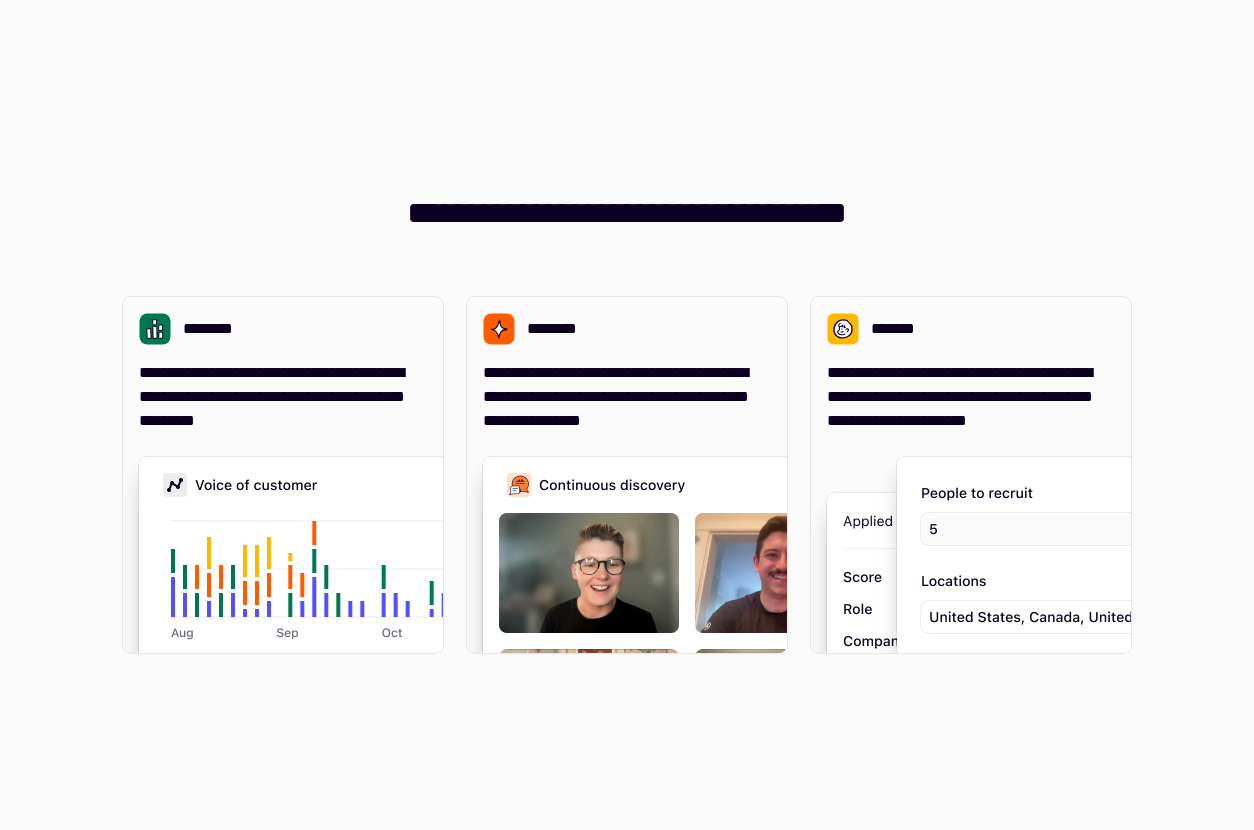 scroll, scrollTop: 0, scrollLeft: 0, axis: both 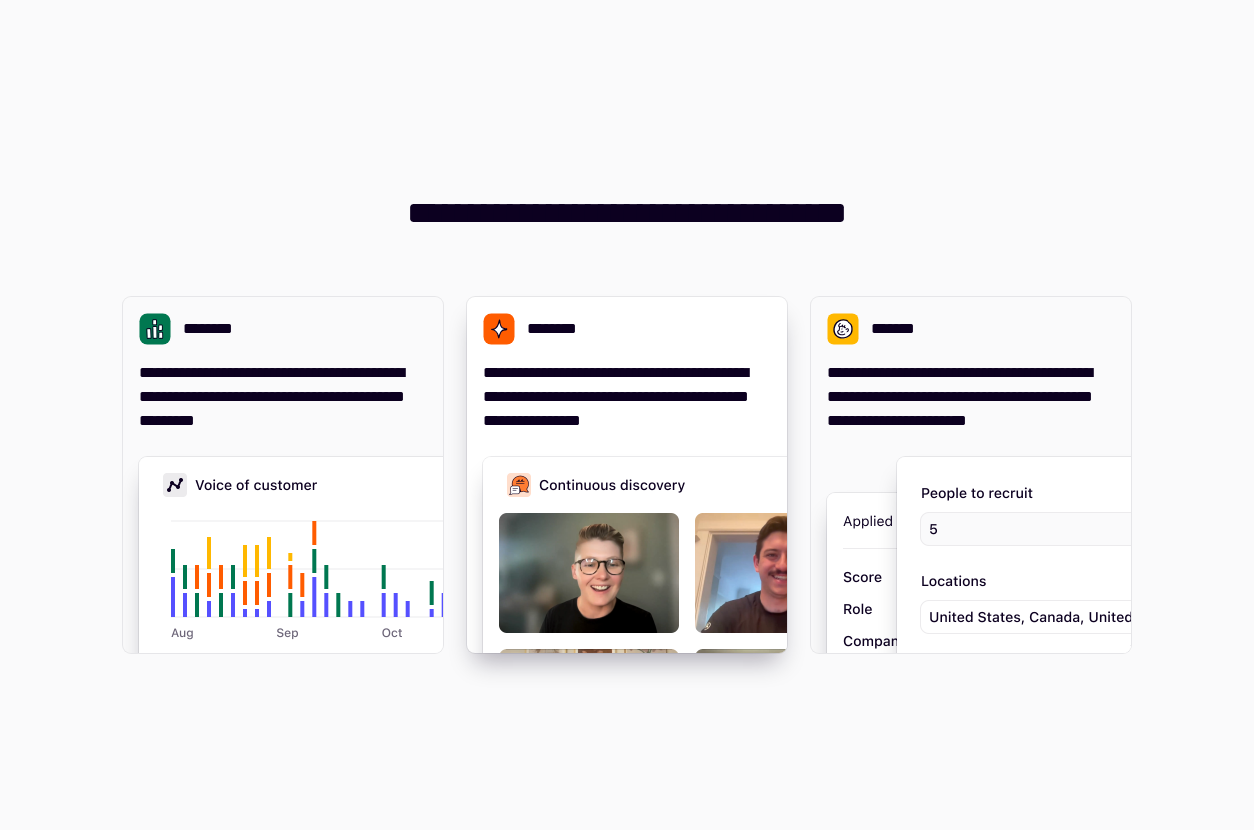 click on "**********" at bounding box center [627, 397] 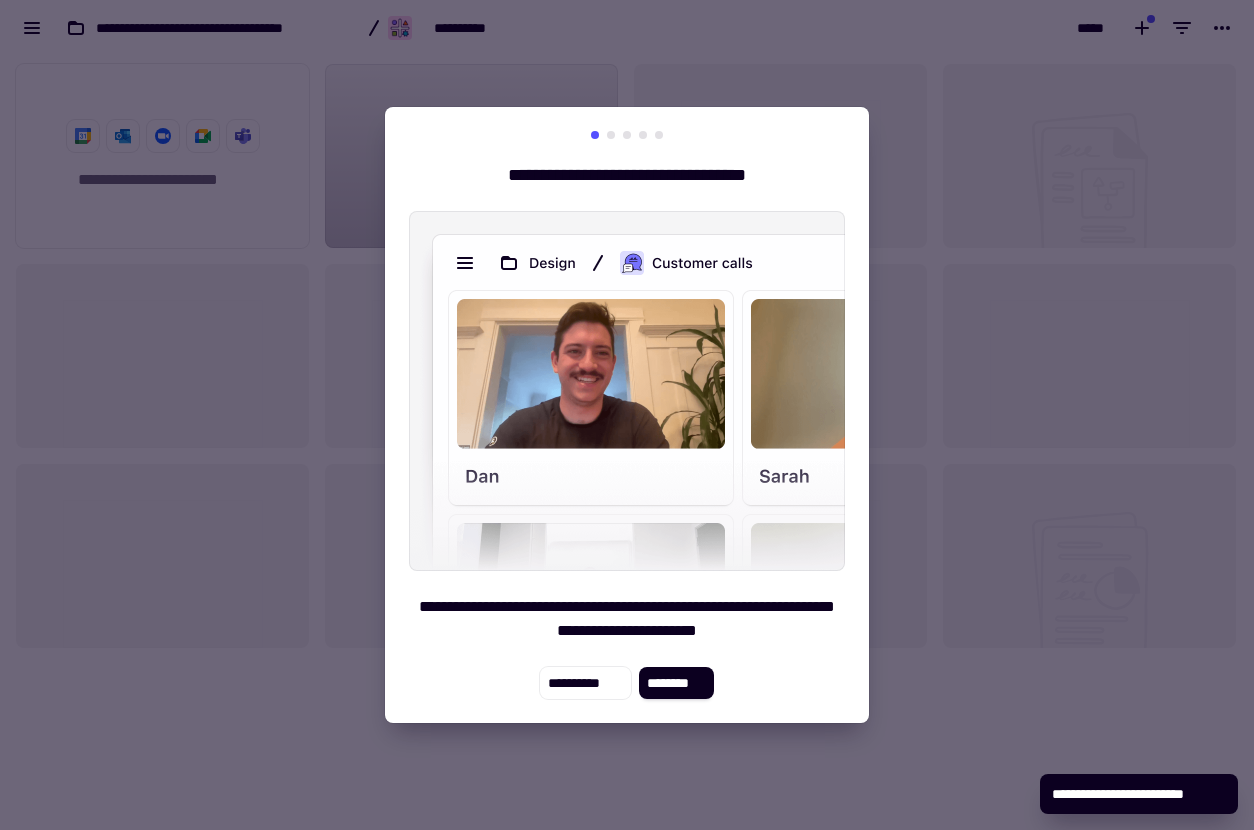 scroll, scrollTop: 1, scrollLeft: 1, axis: both 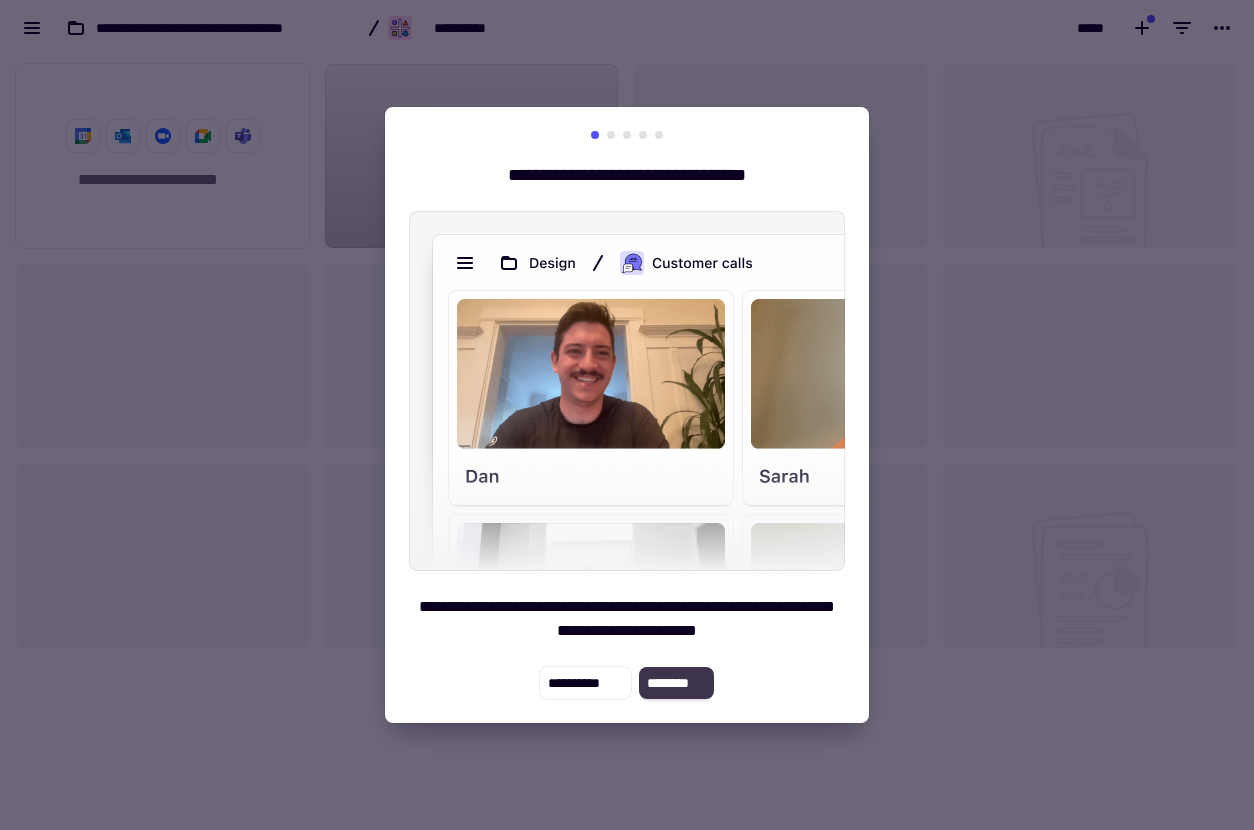 click on "********" 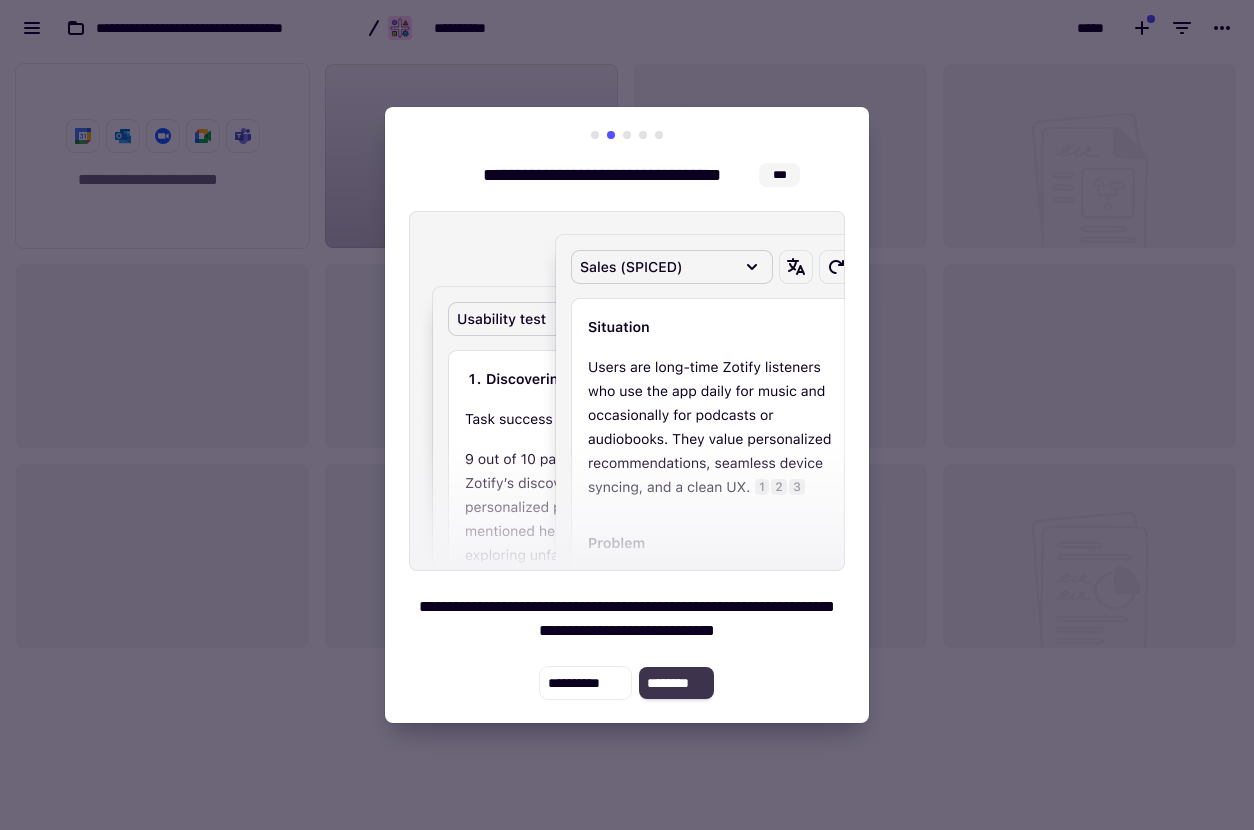 click on "********" 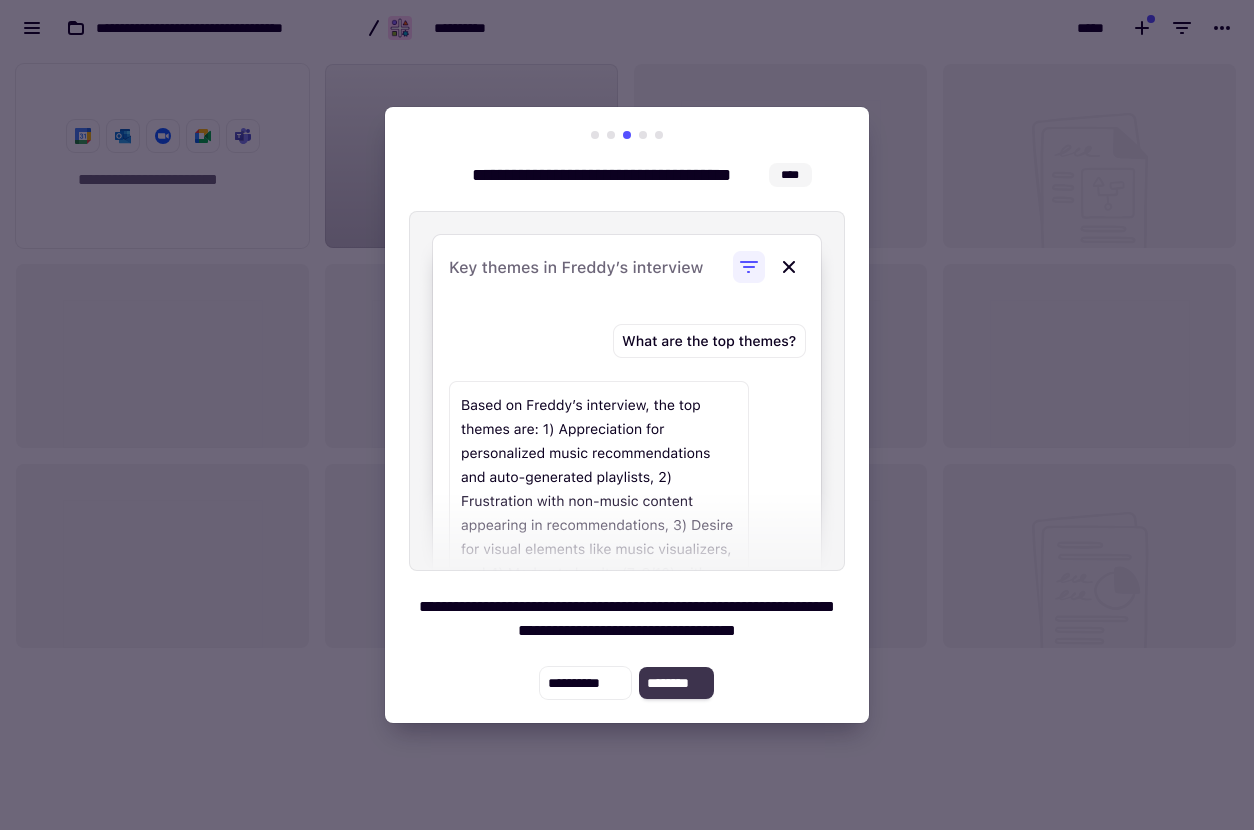 click on "********" 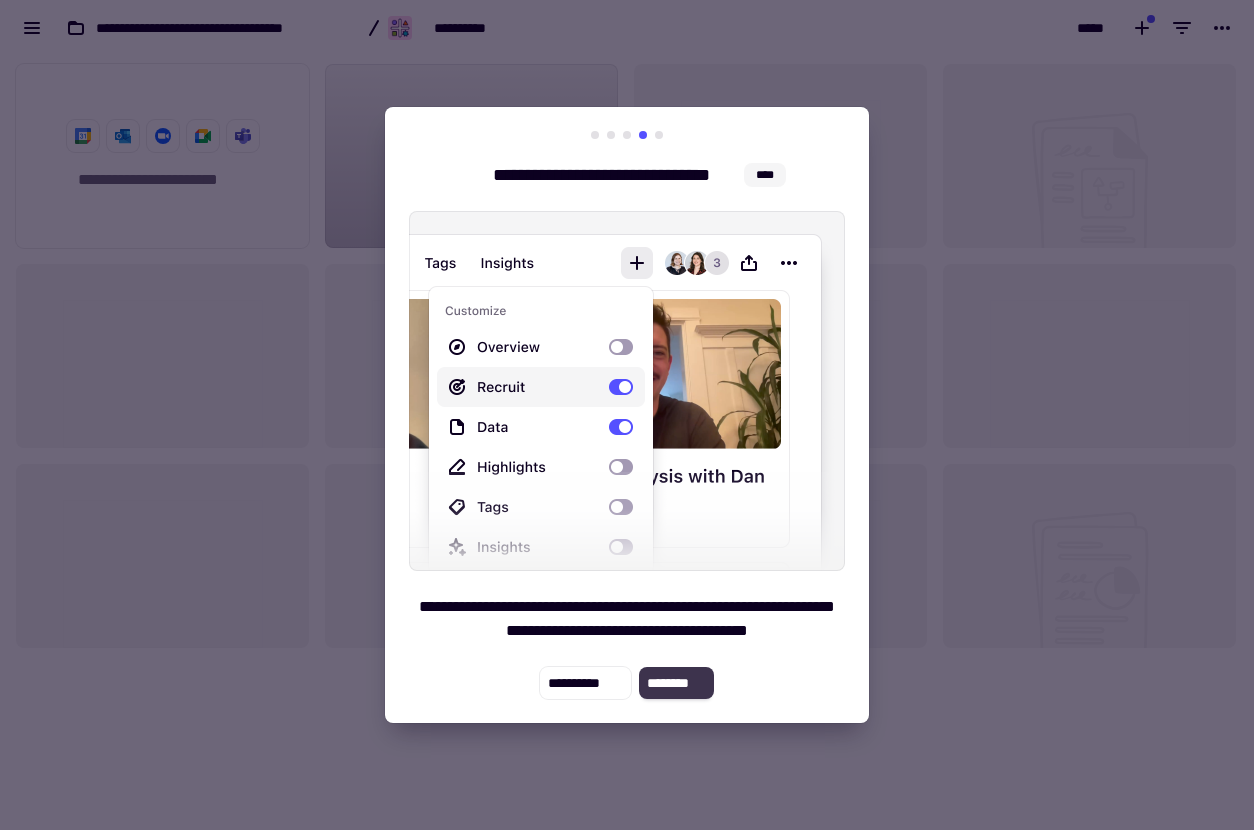 click on "********" 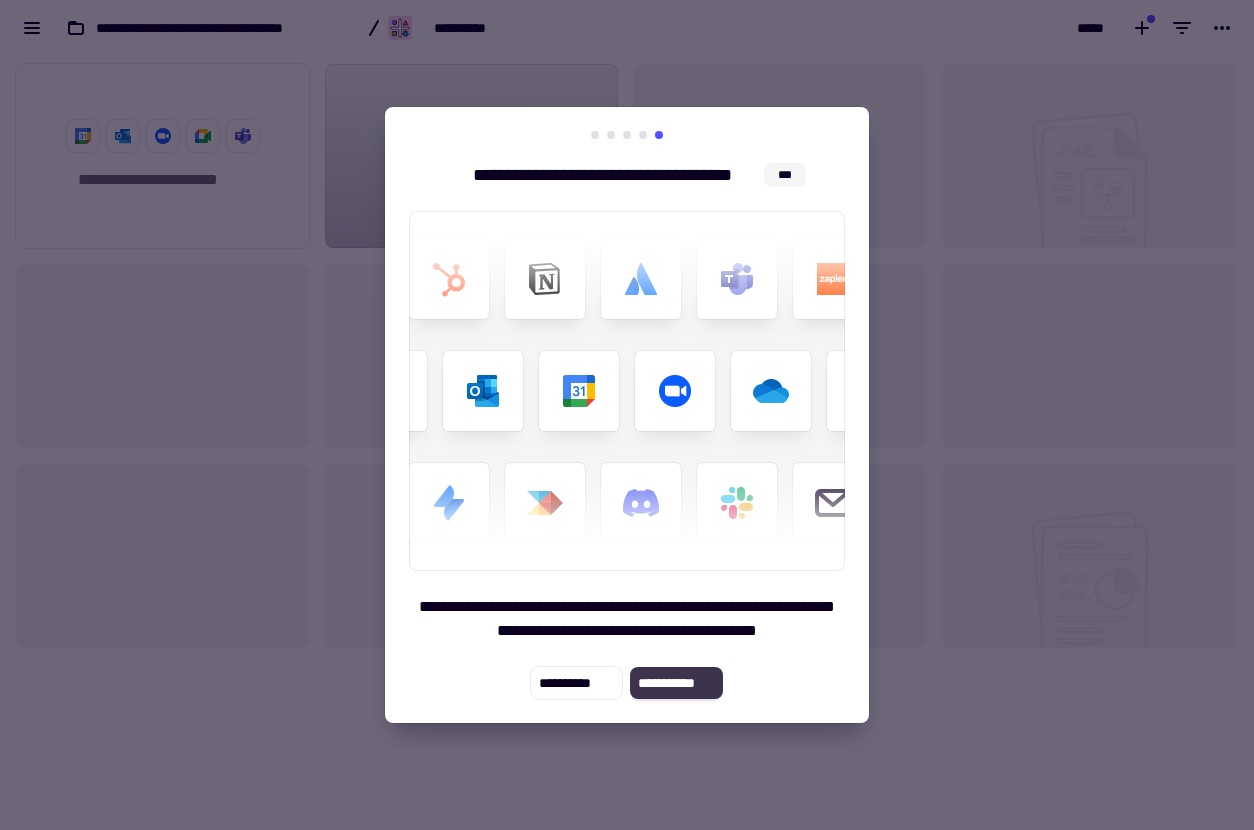 click on "**********" 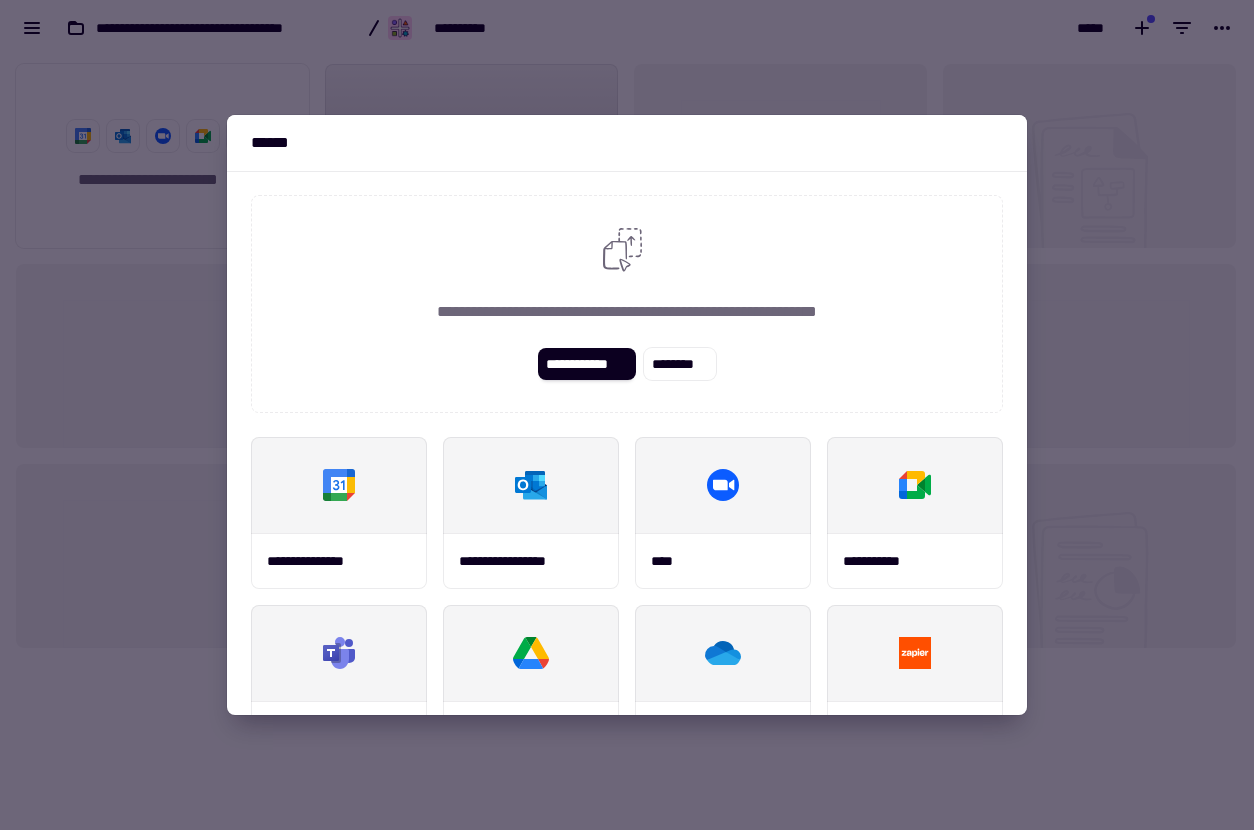 click at bounding box center [627, 415] 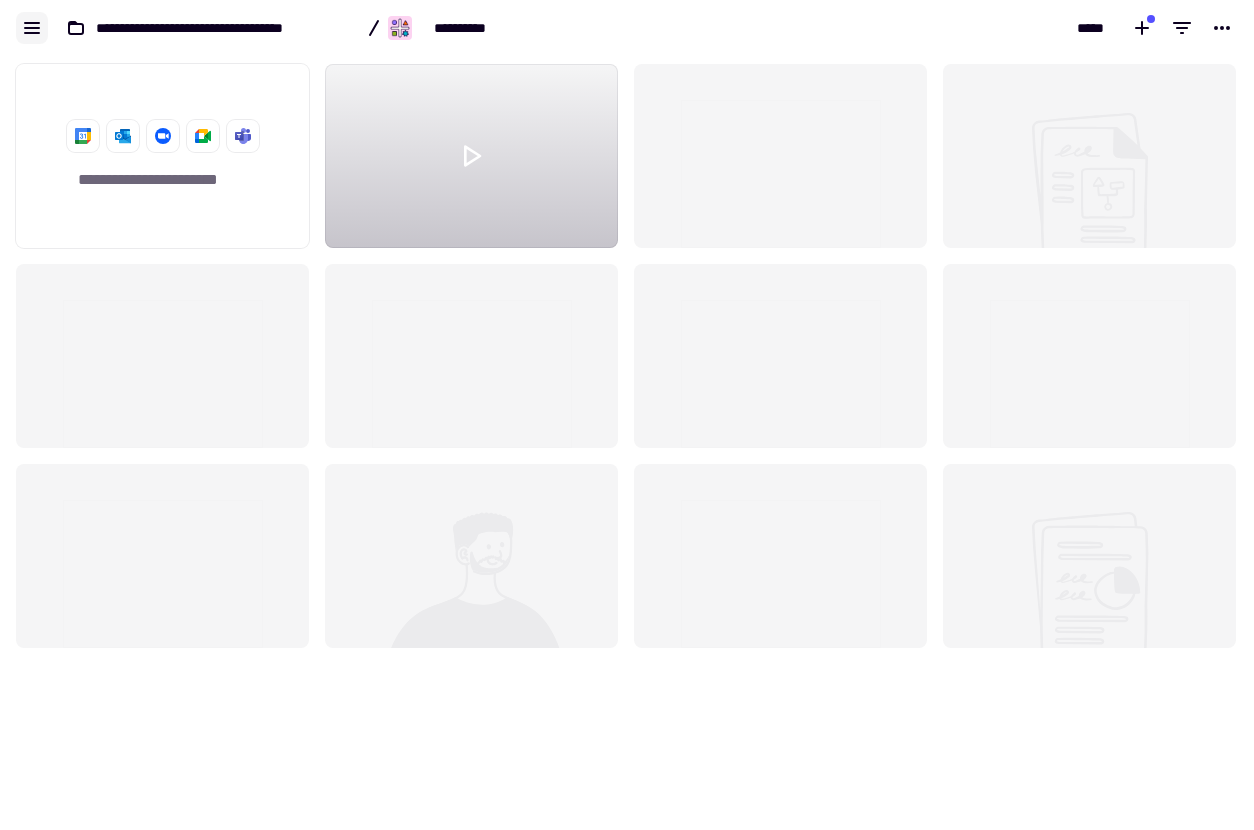 click 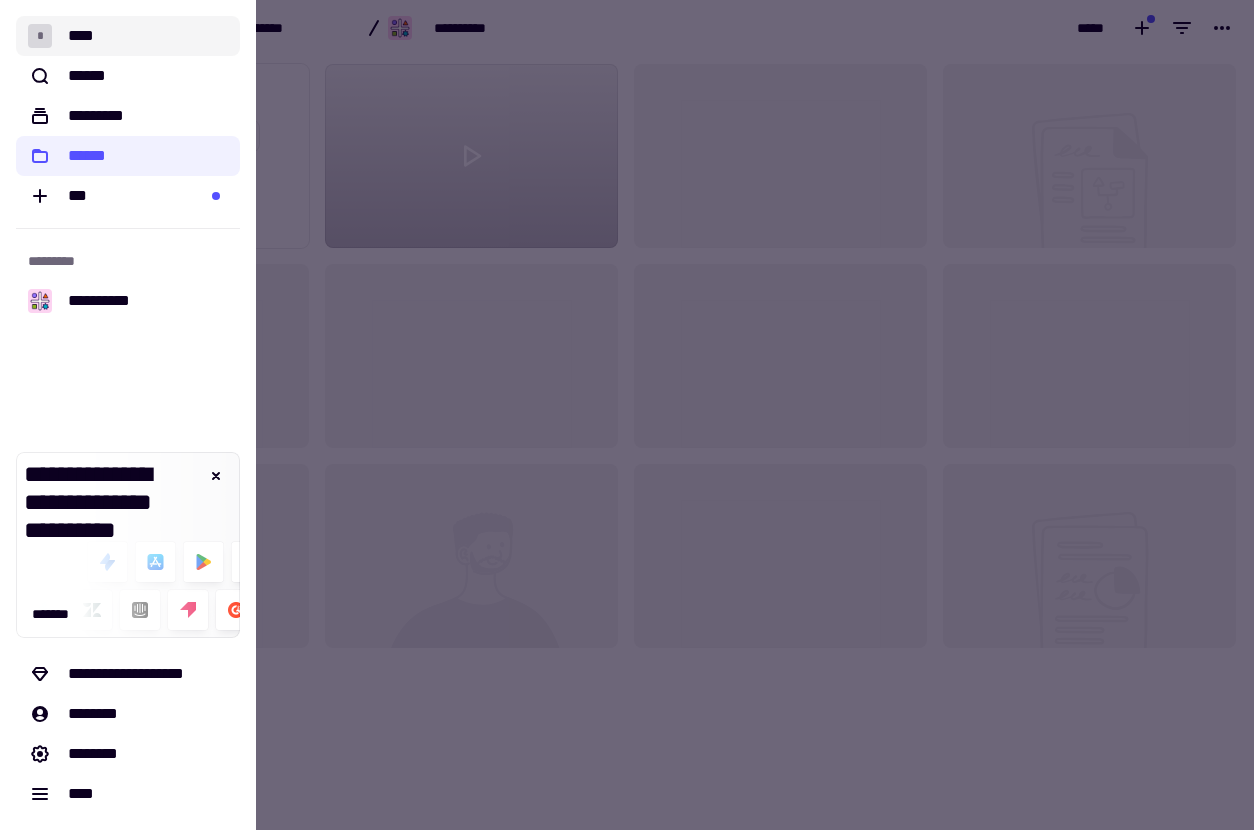 click on "* ****" 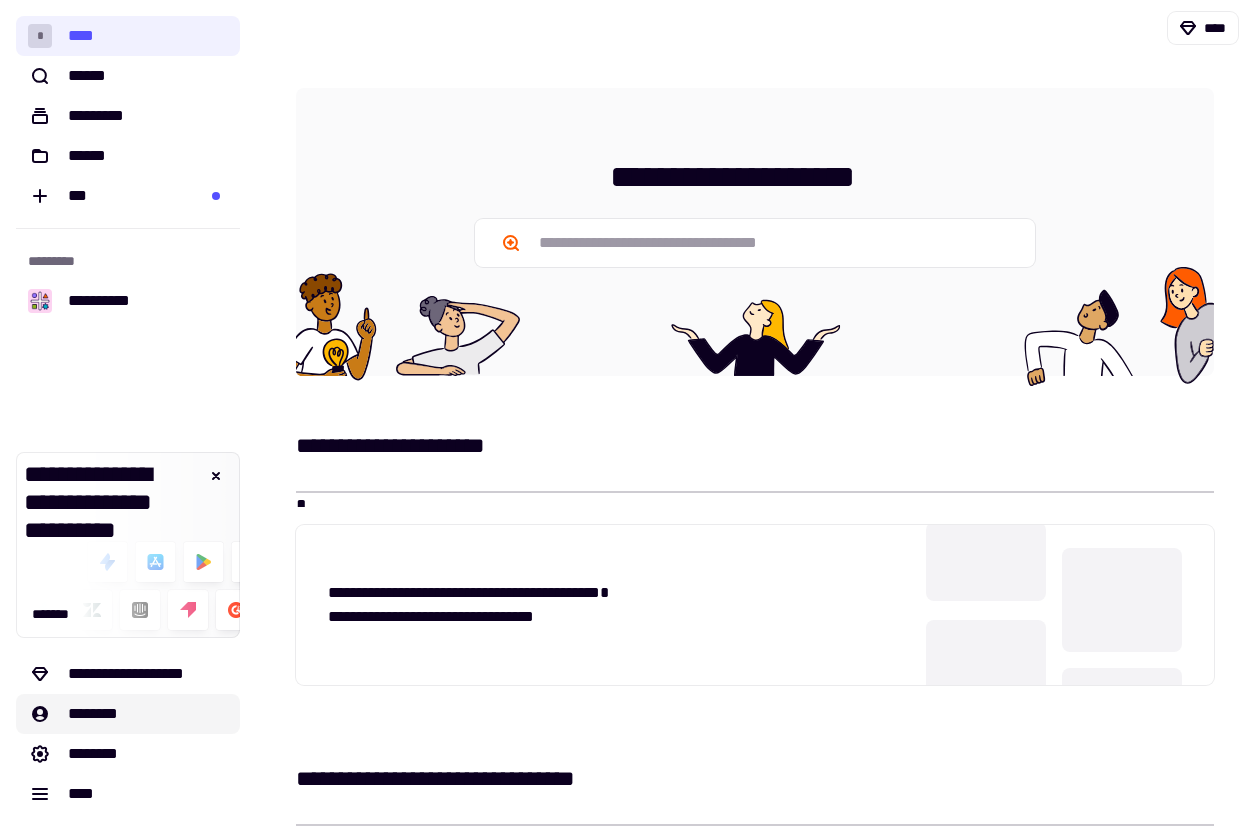click on "********" 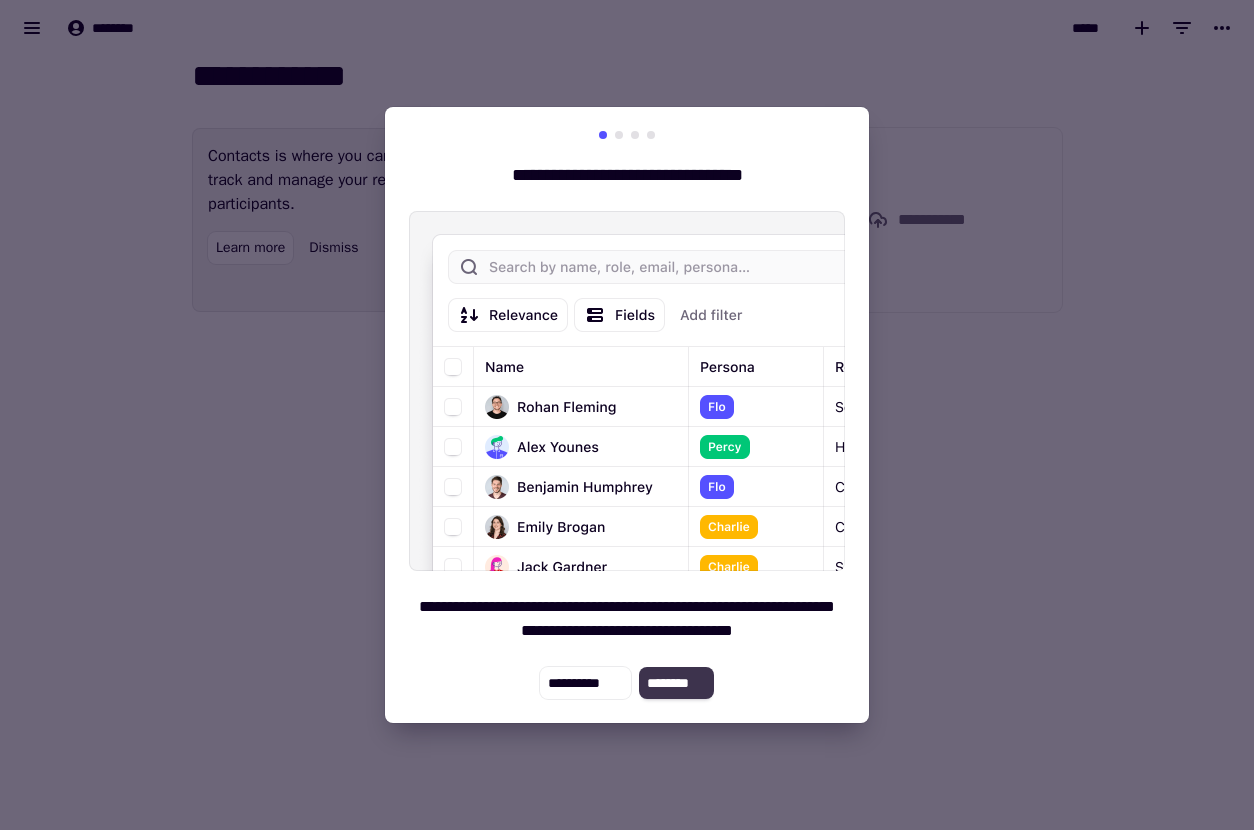 click on "********" 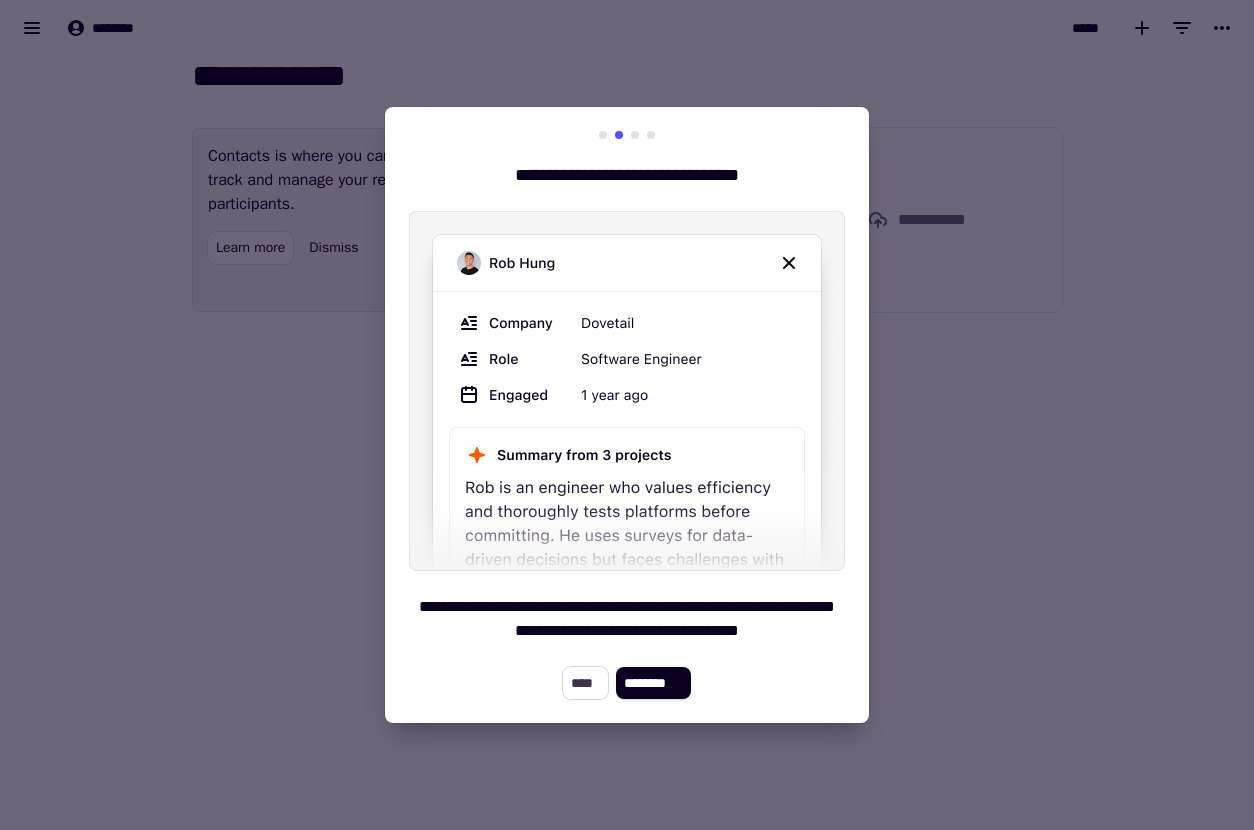 click on "****" 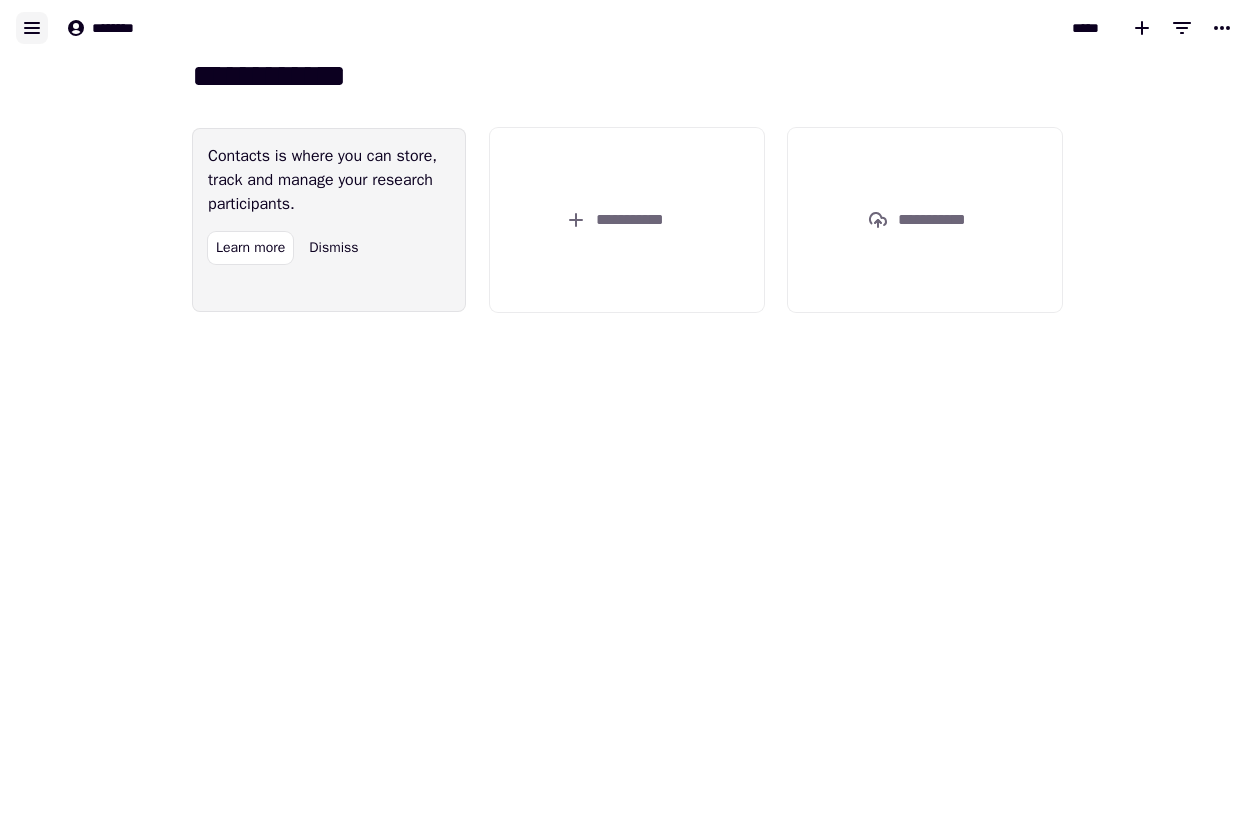 click 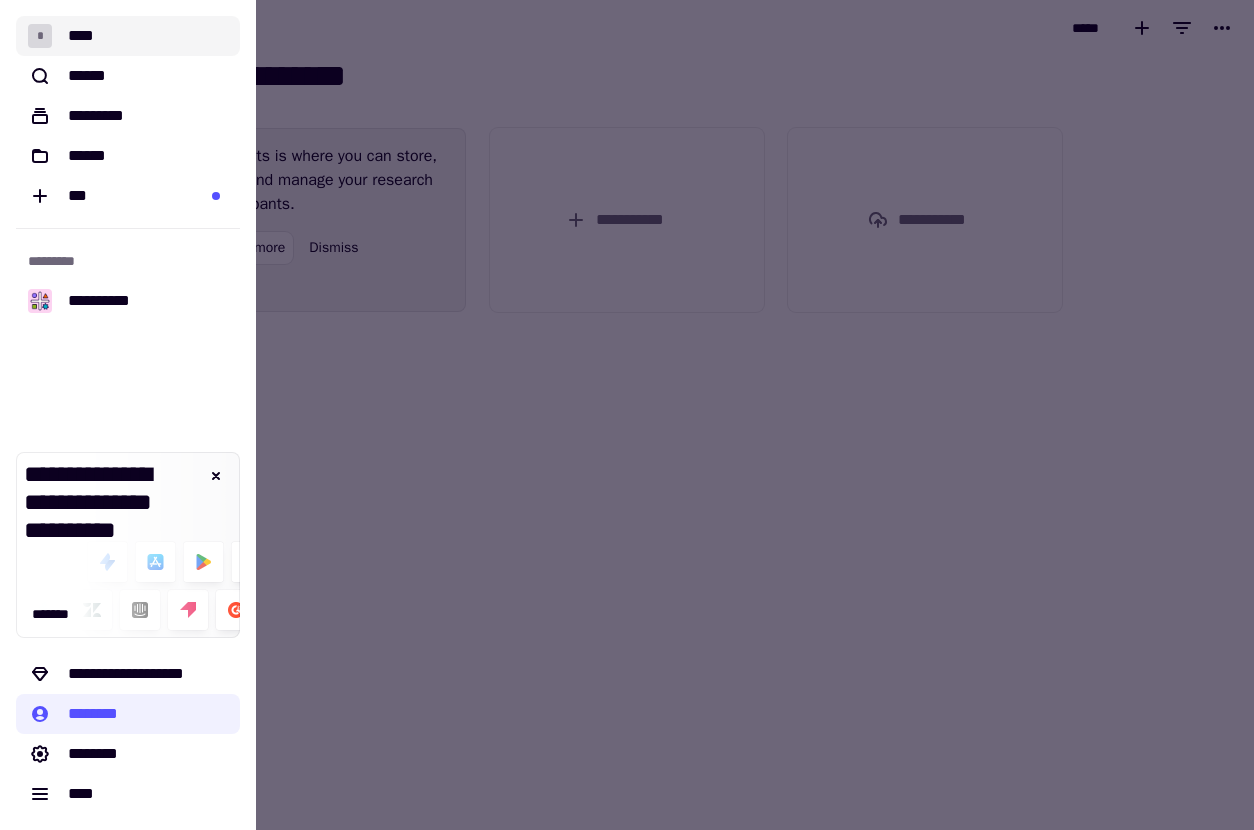 click on "* ****" 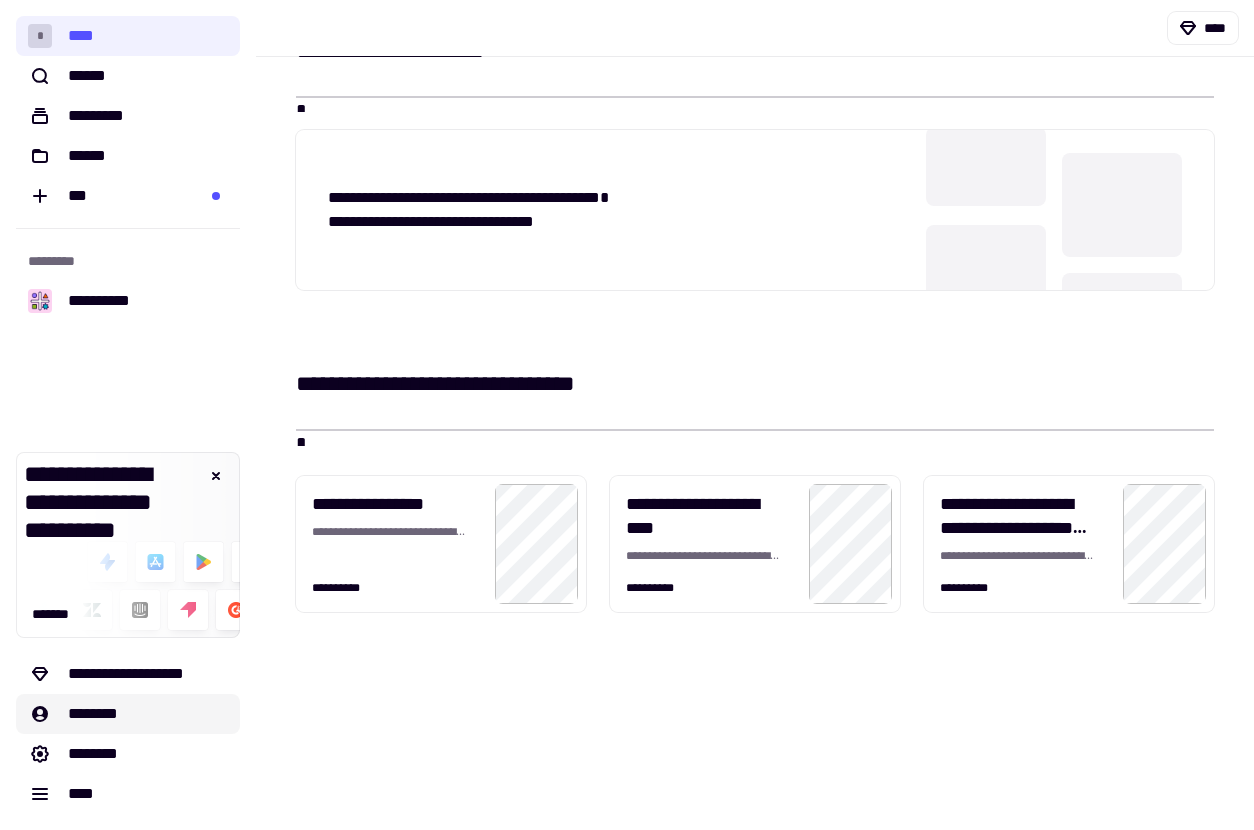 scroll, scrollTop: 395, scrollLeft: 0, axis: vertical 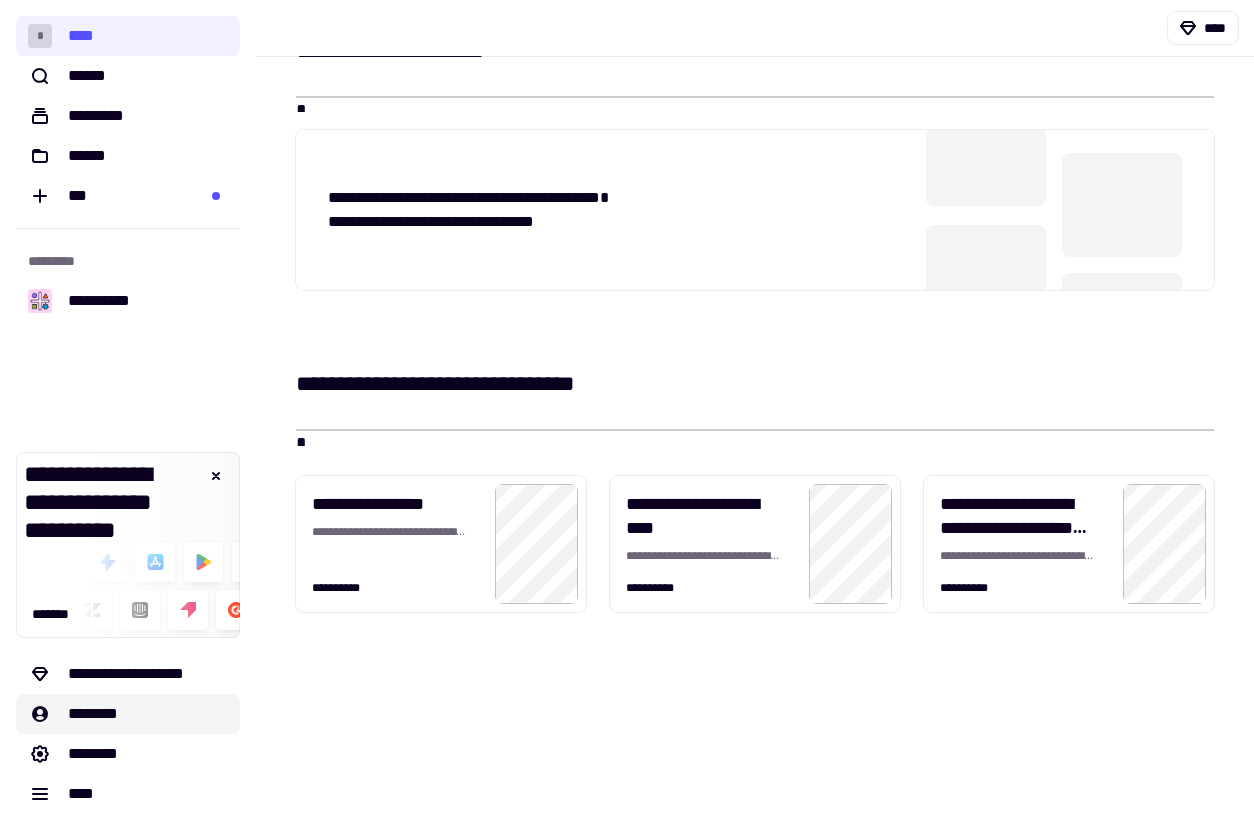 click on "********" 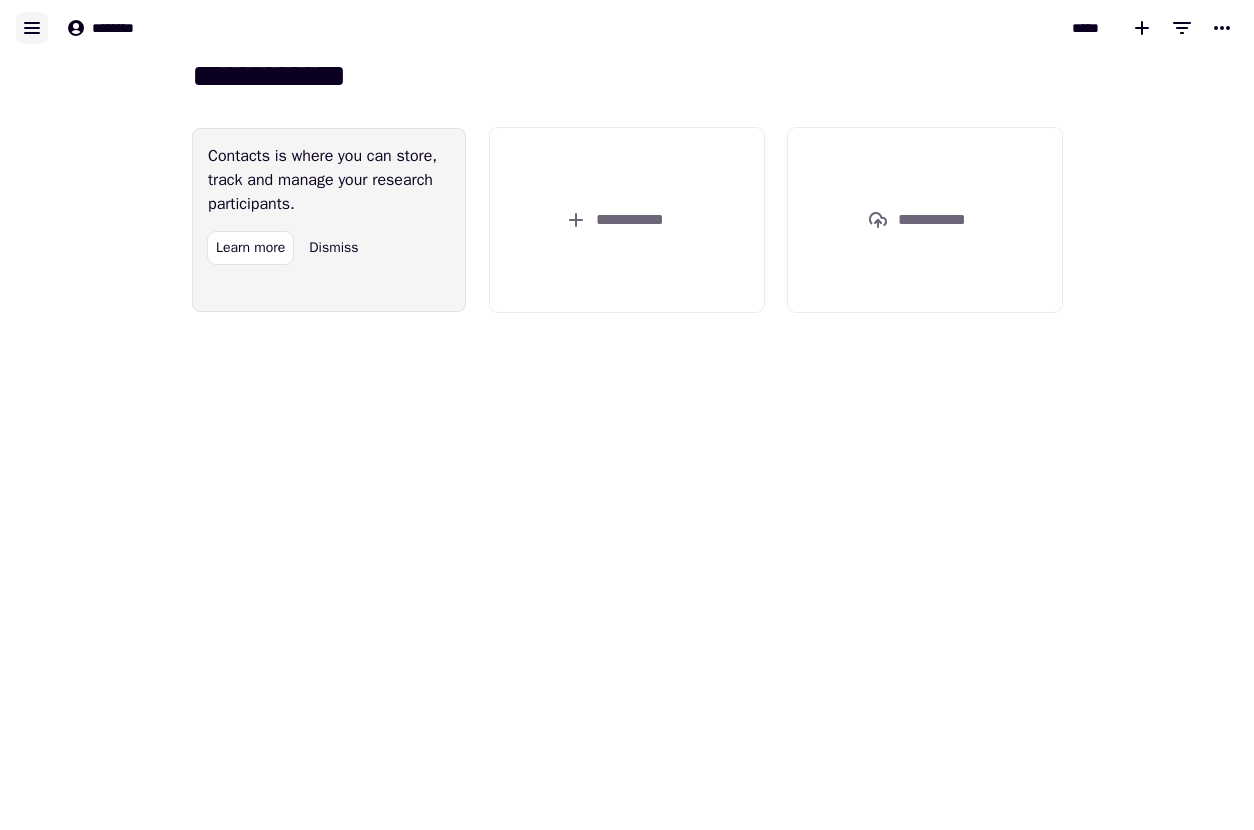 click 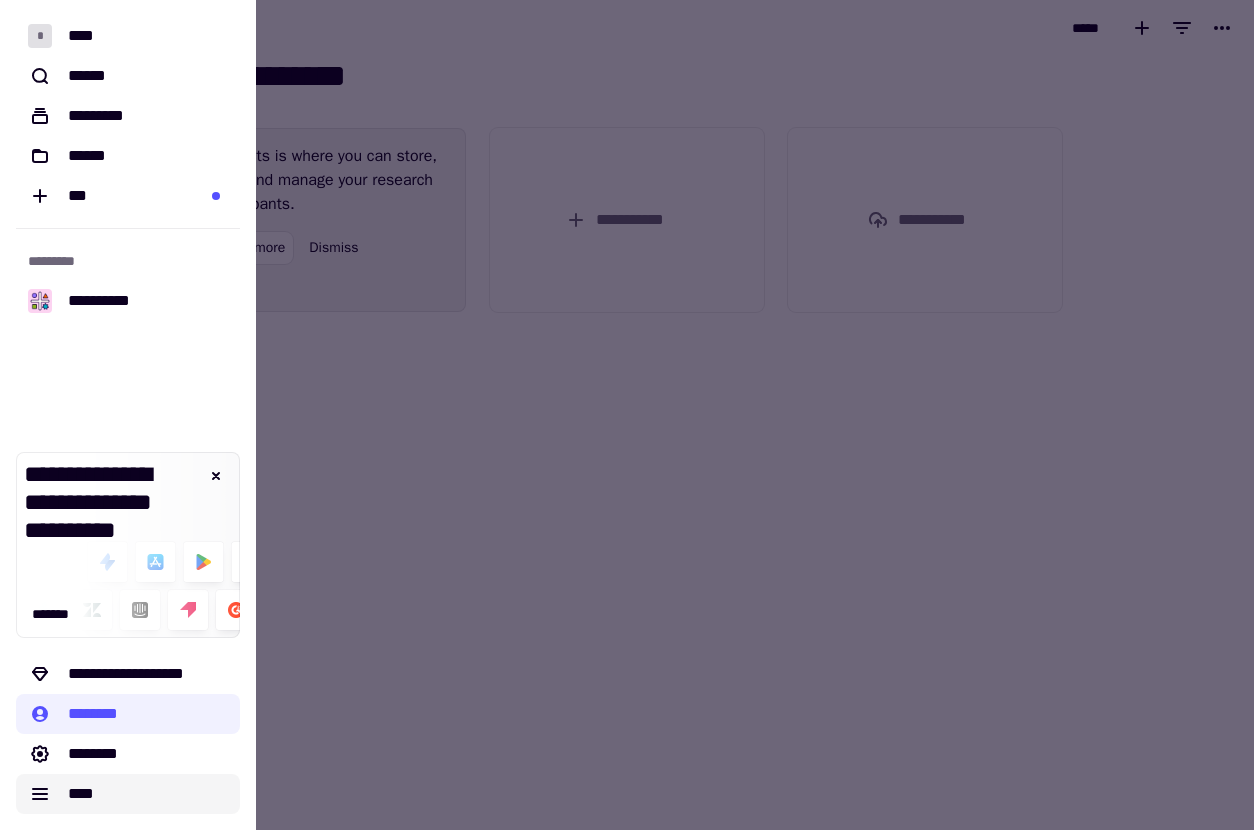 click on "****" 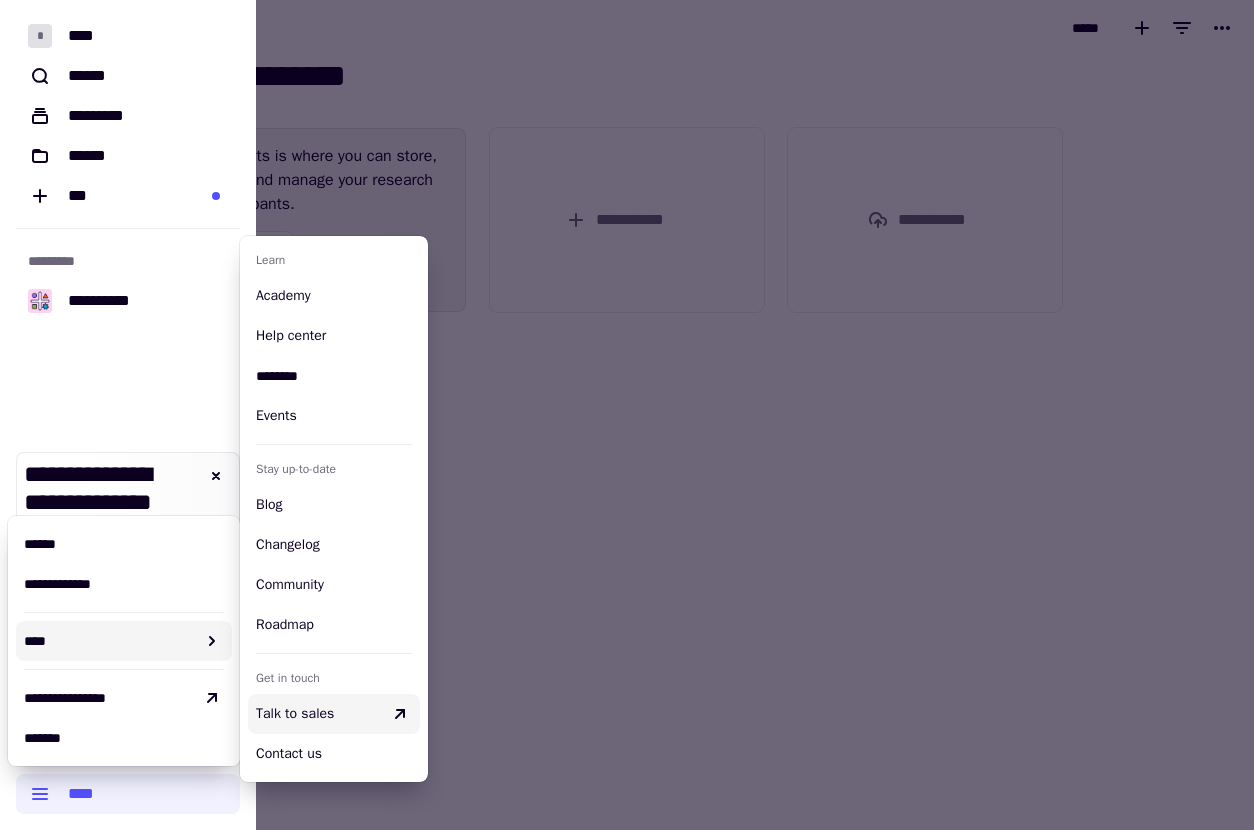 click on "Talk to sales" at bounding box center [295, 713] 